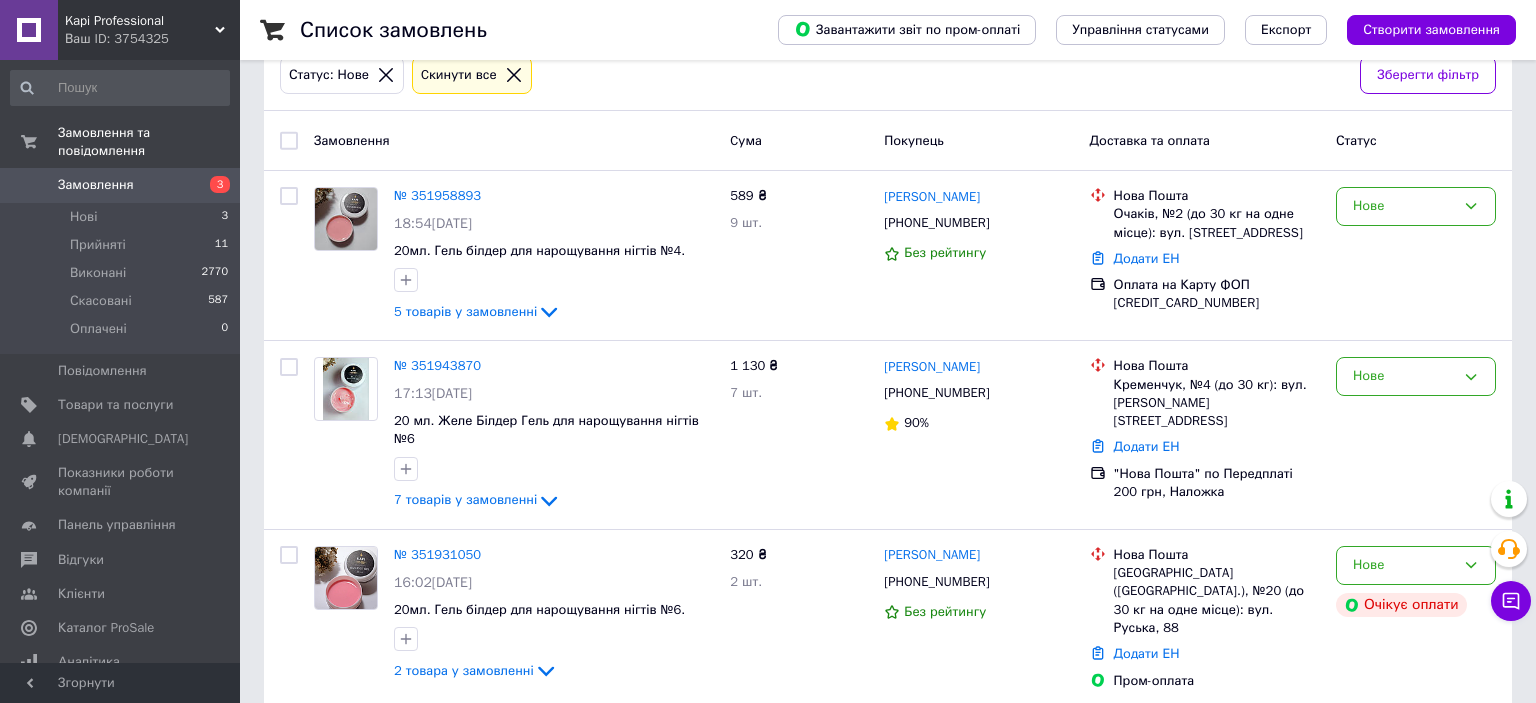 scroll, scrollTop: 116, scrollLeft: 0, axis: vertical 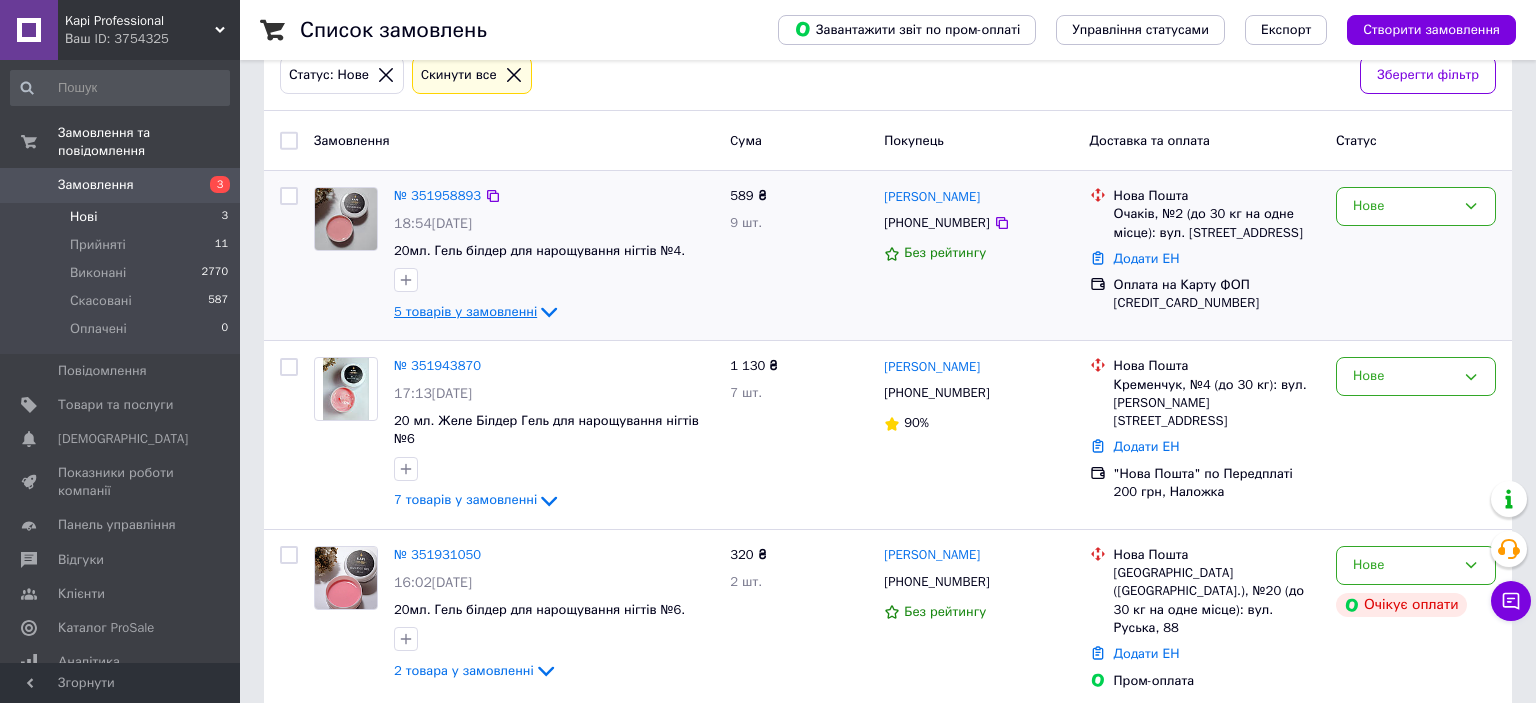 click 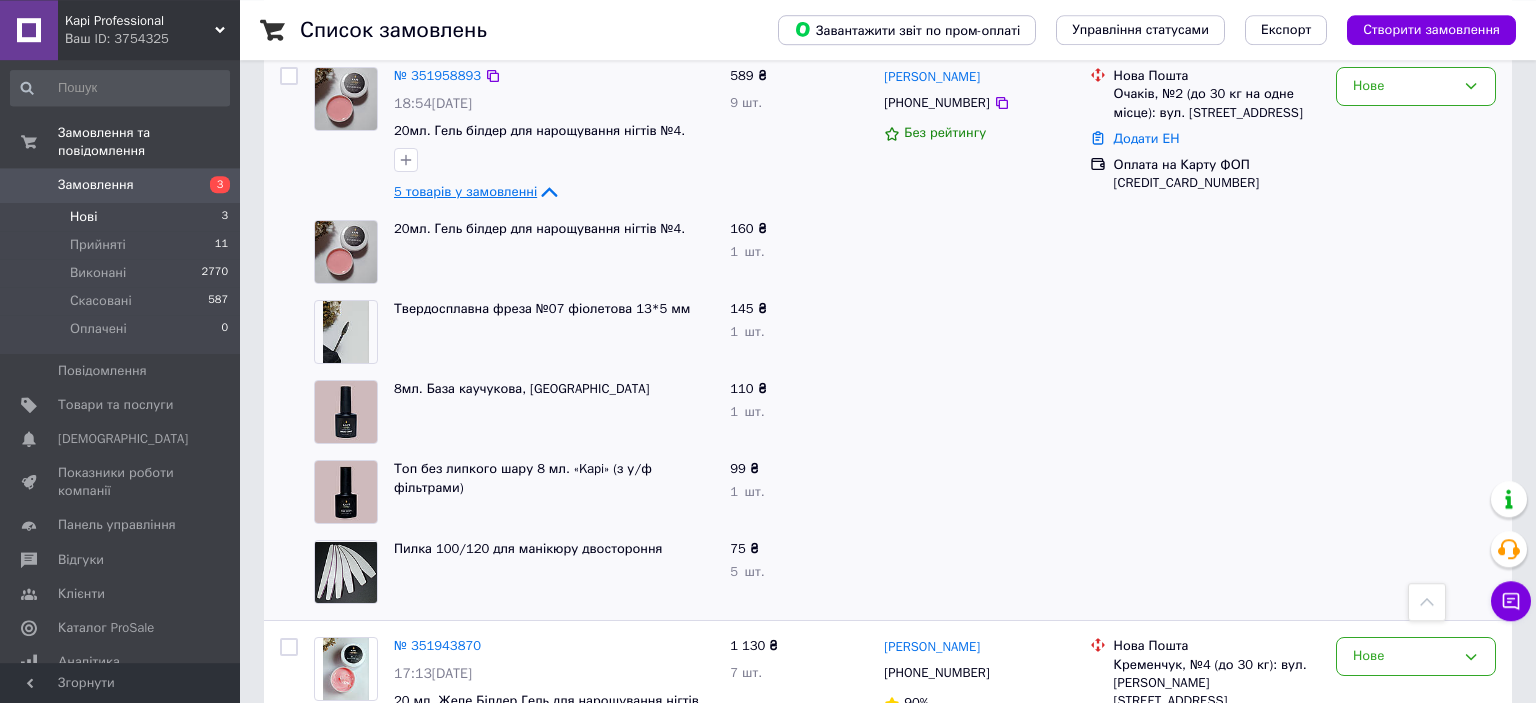 scroll, scrollTop: 221, scrollLeft: 0, axis: vertical 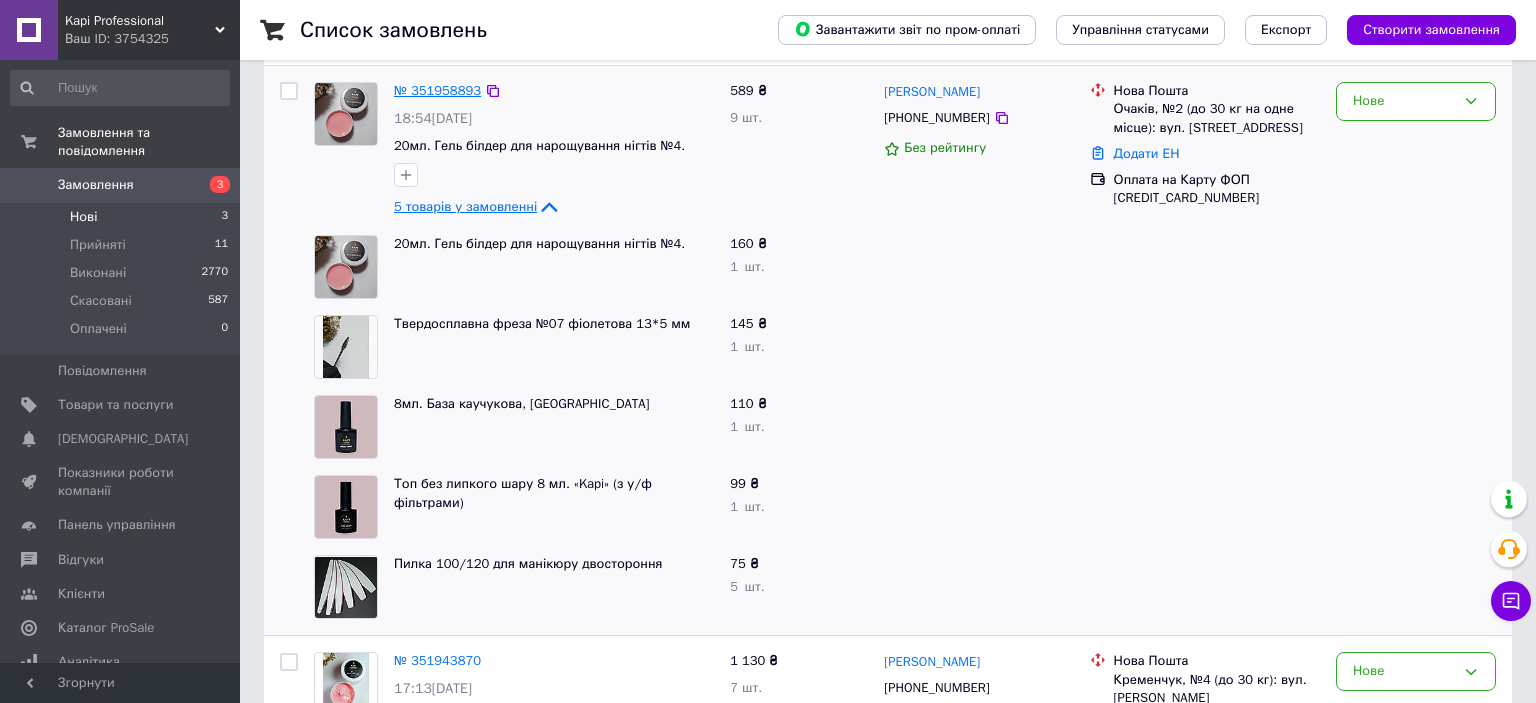 click on "№ 351958893" at bounding box center (437, 90) 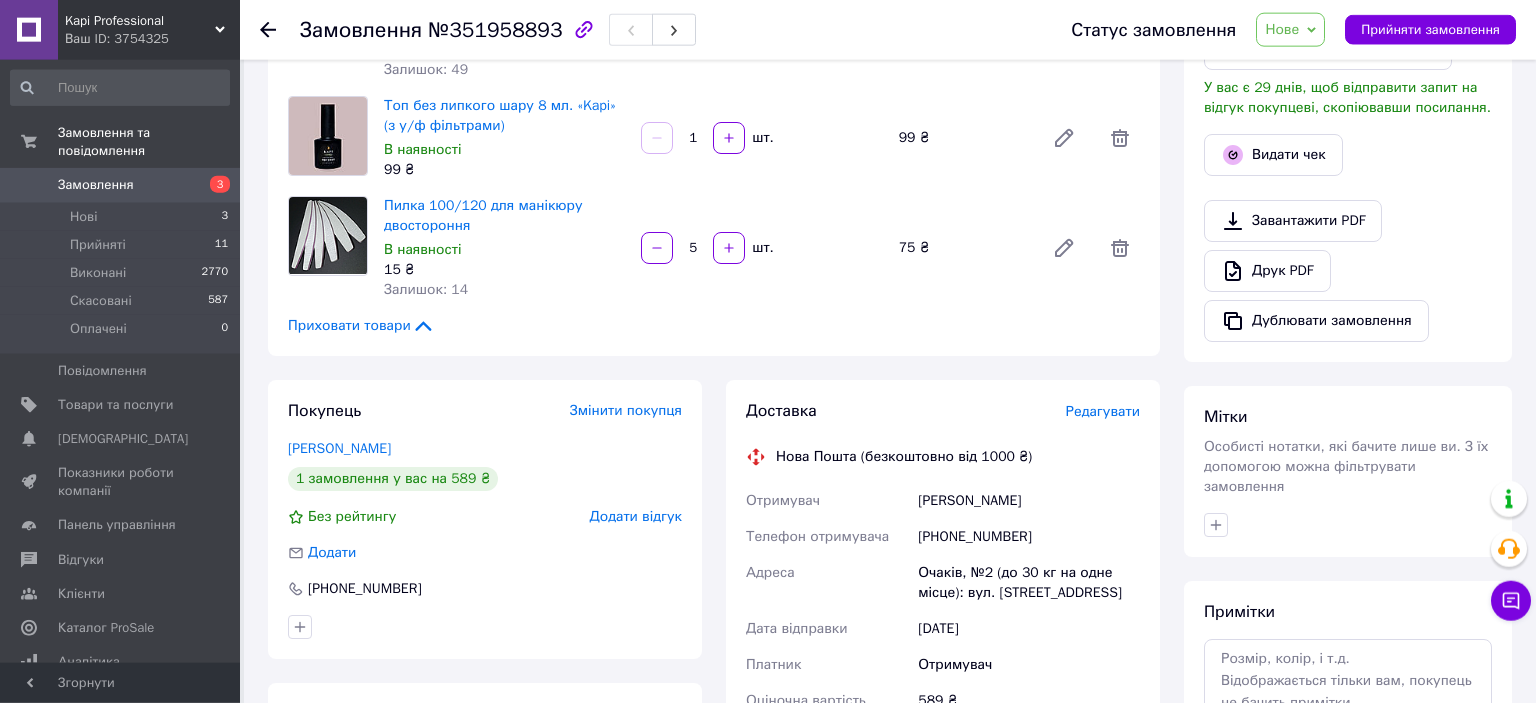 scroll, scrollTop: 211, scrollLeft: 0, axis: vertical 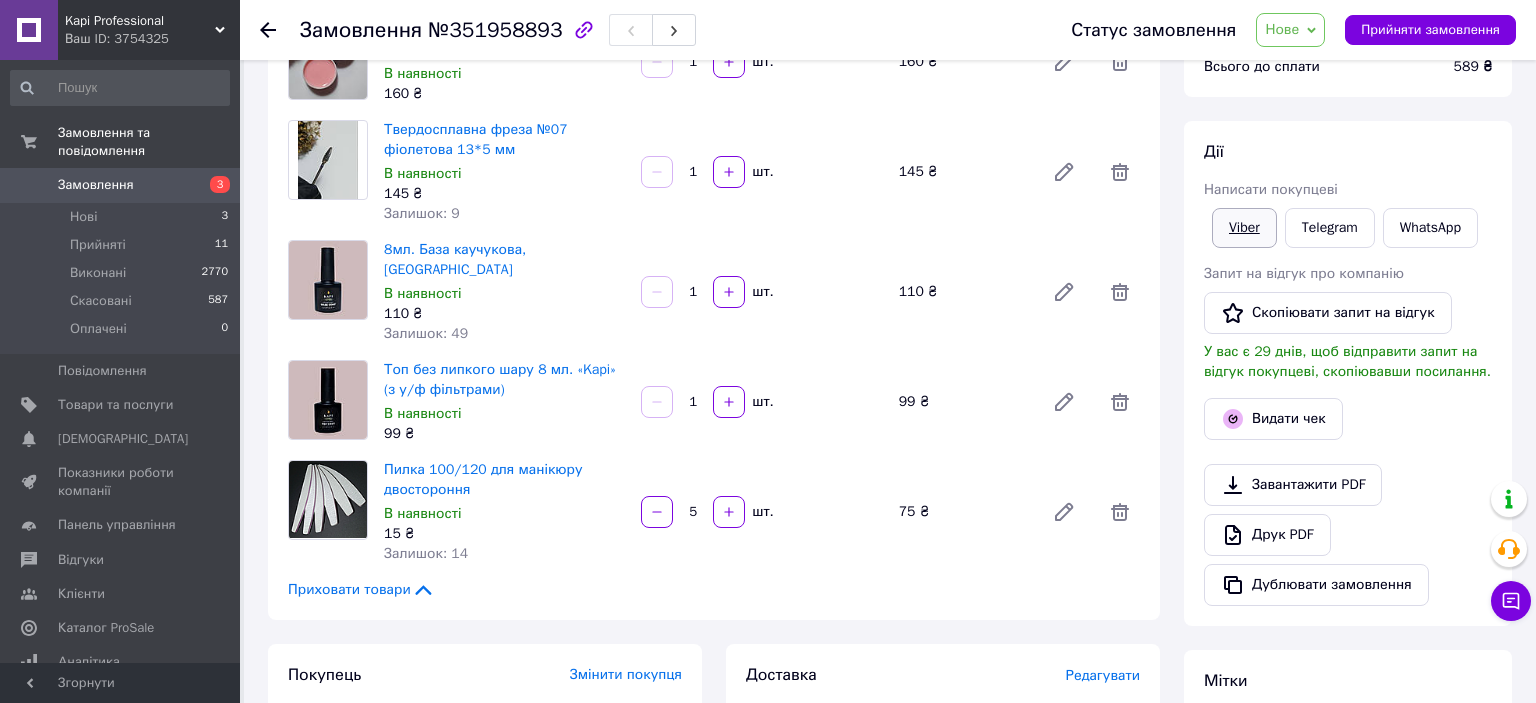 click on "Viber" at bounding box center [1244, 228] 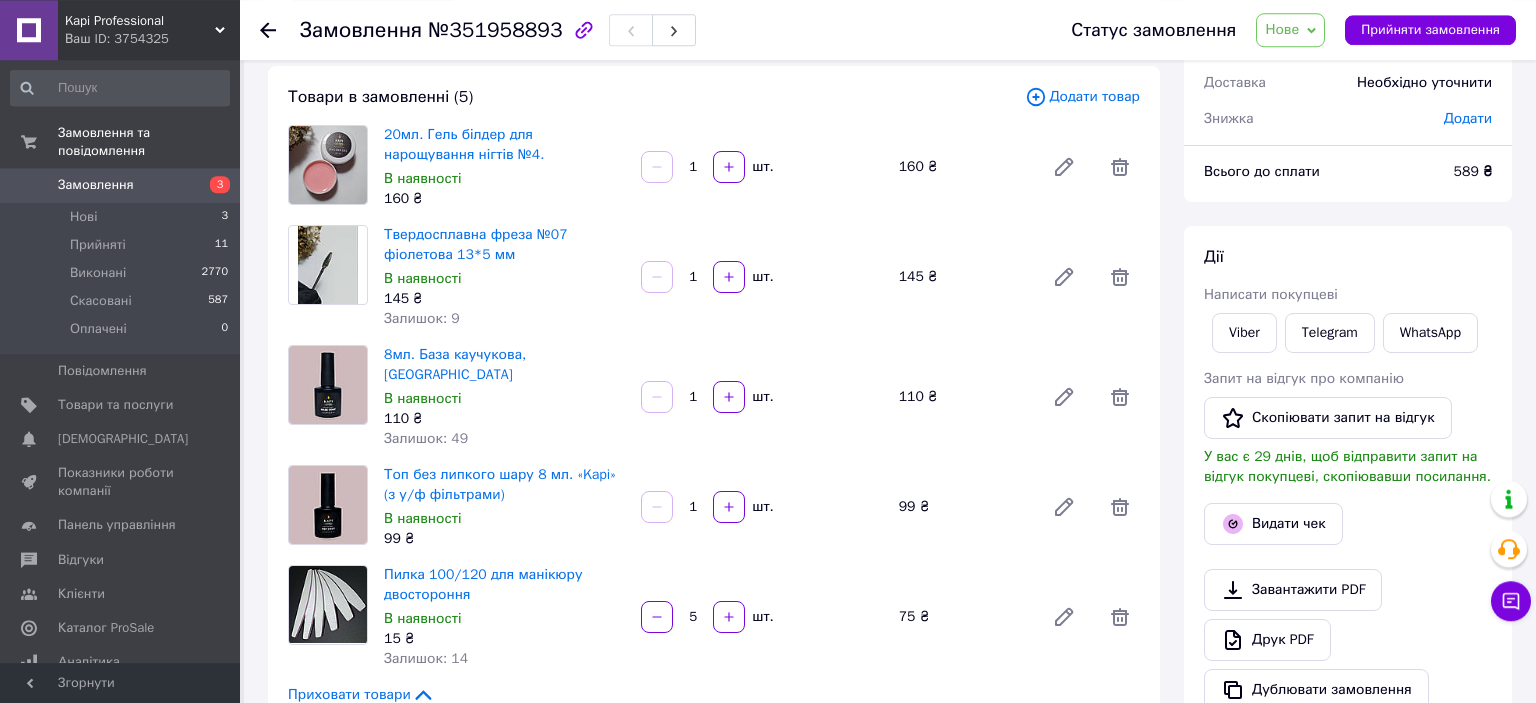 scroll, scrollTop: 105, scrollLeft: 0, axis: vertical 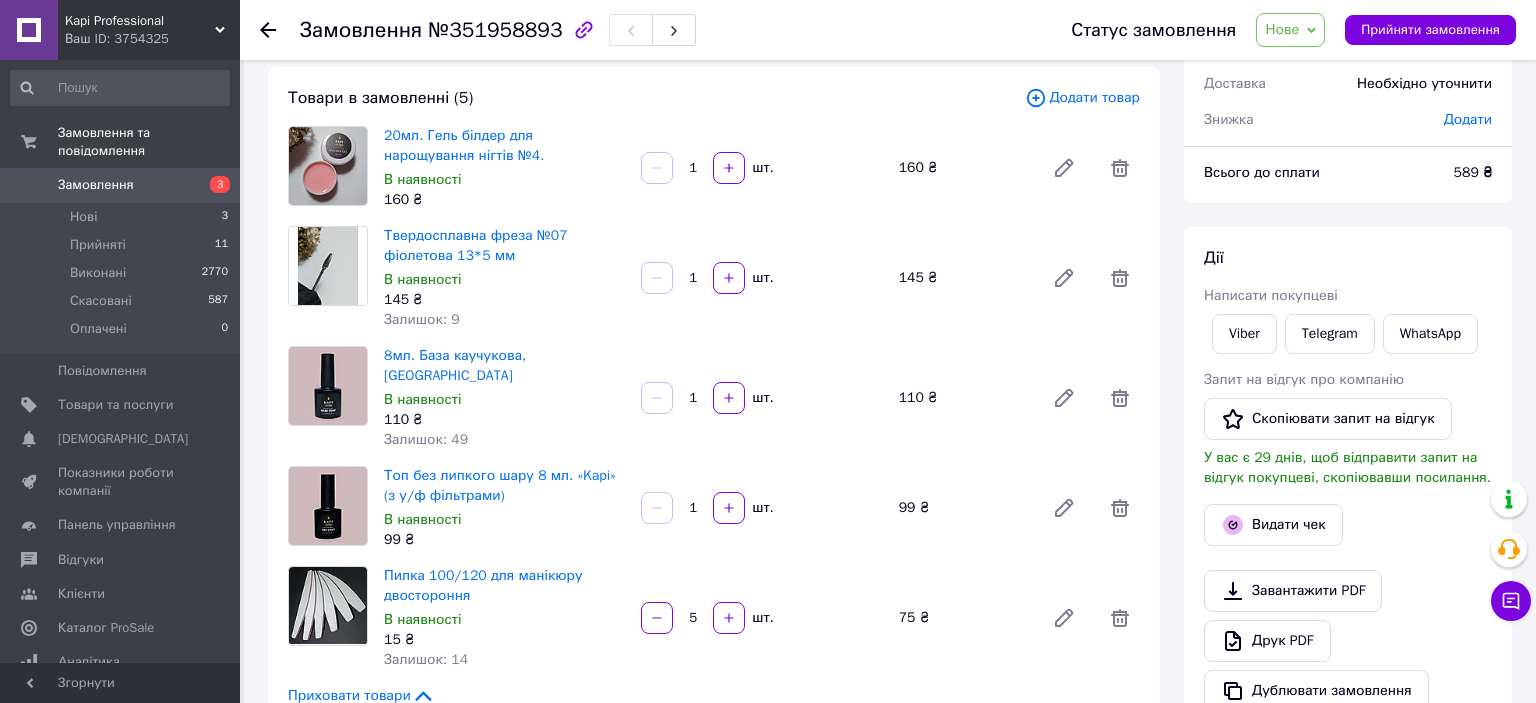 click 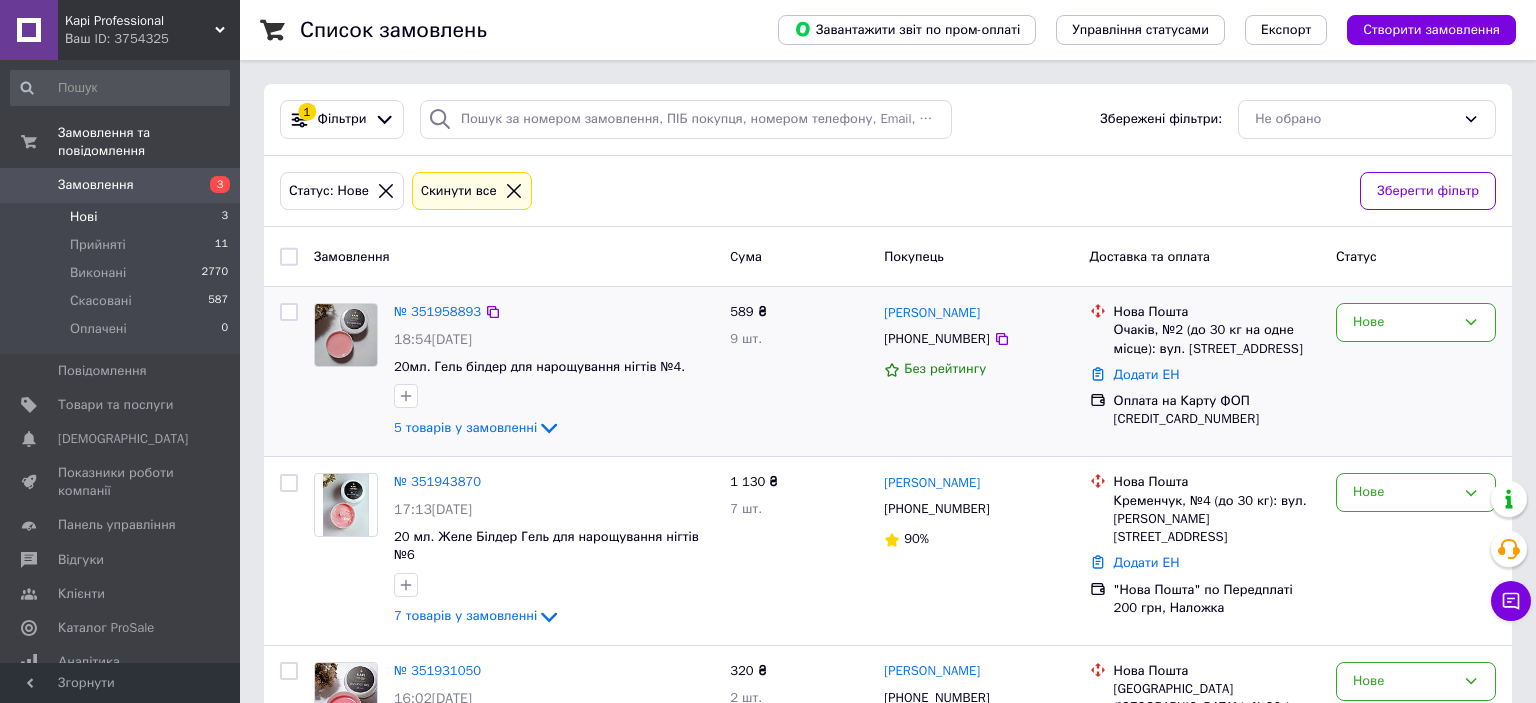 scroll, scrollTop: 116, scrollLeft: 0, axis: vertical 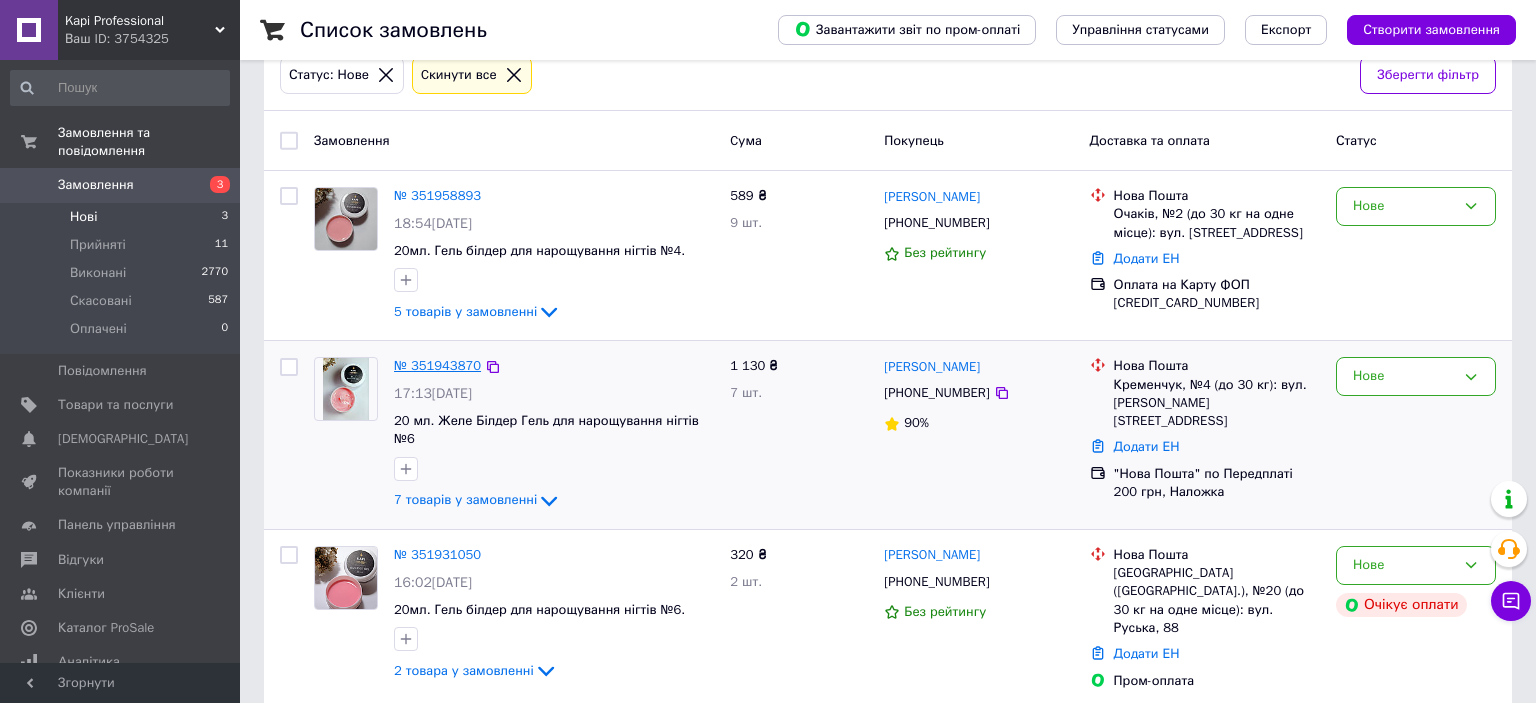 click on "№ 351943870" at bounding box center [437, 365] 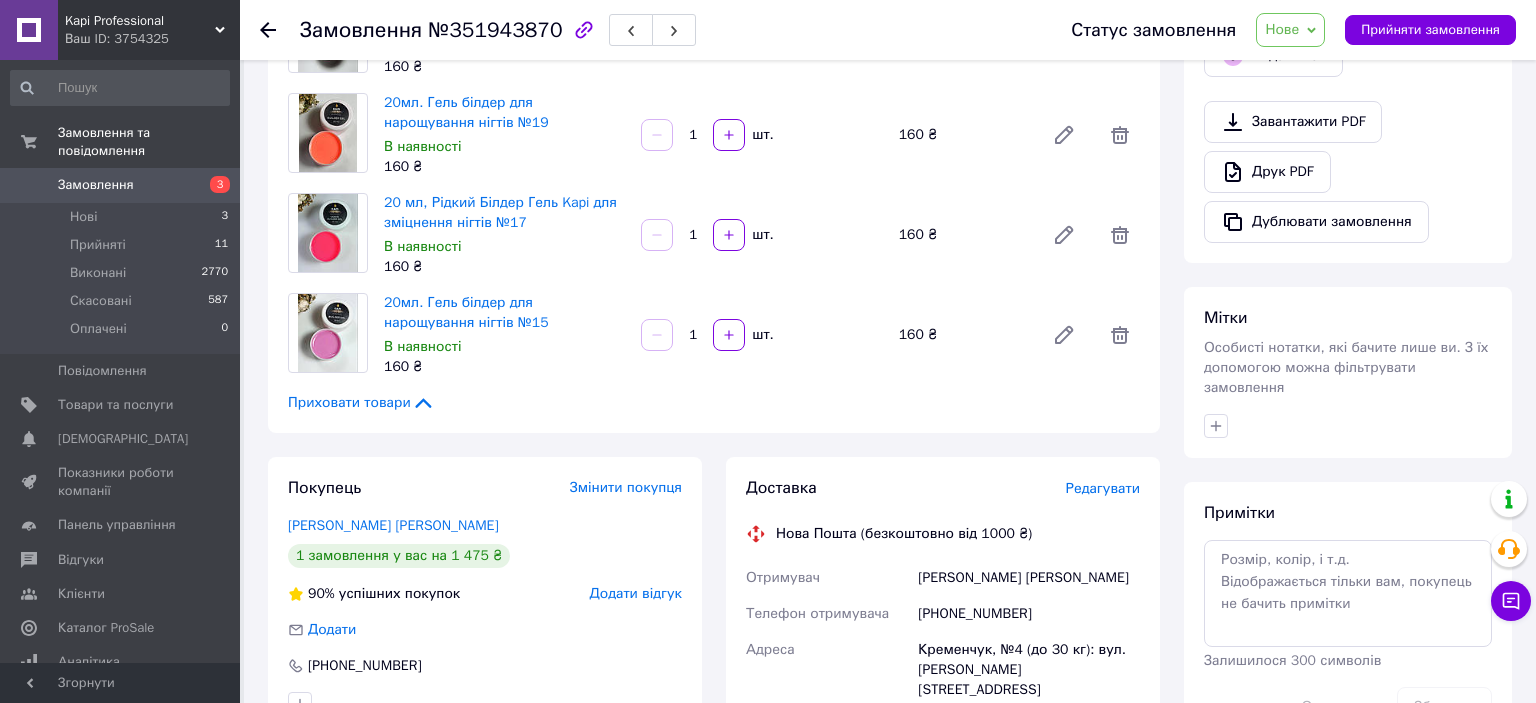 scroll, scrollTop: 855, scrollLeft: 0, axis: vertical 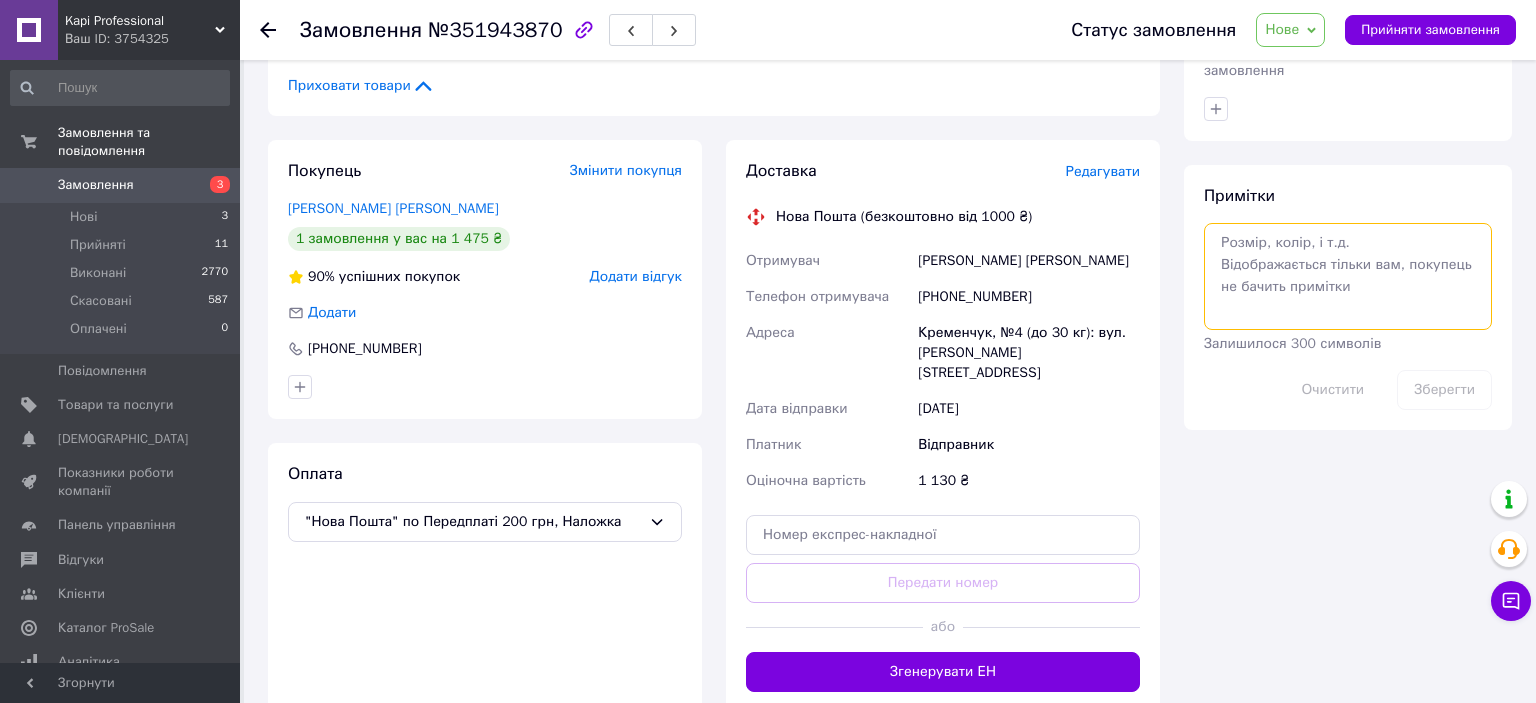 click at bounding box center (1348, 276) 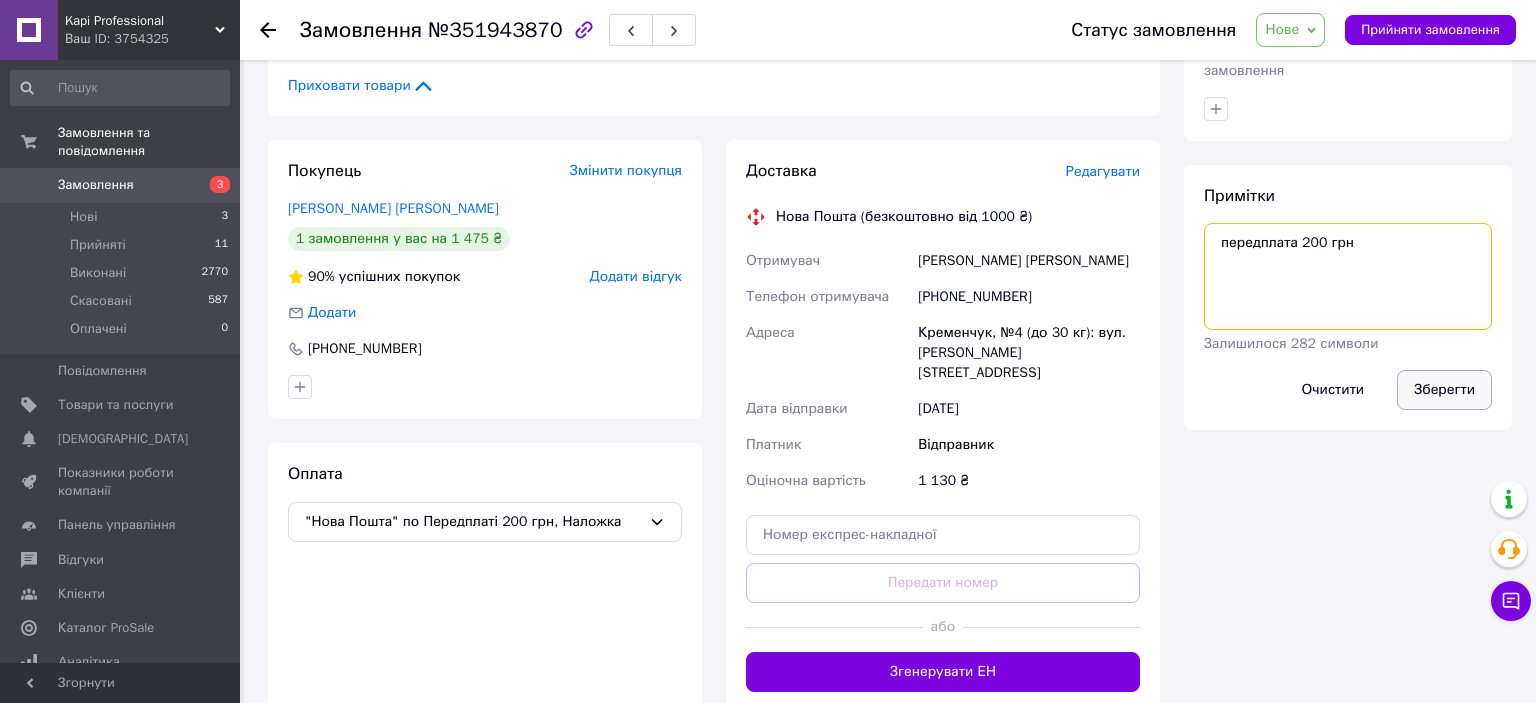 type on "передплата 200 грн" 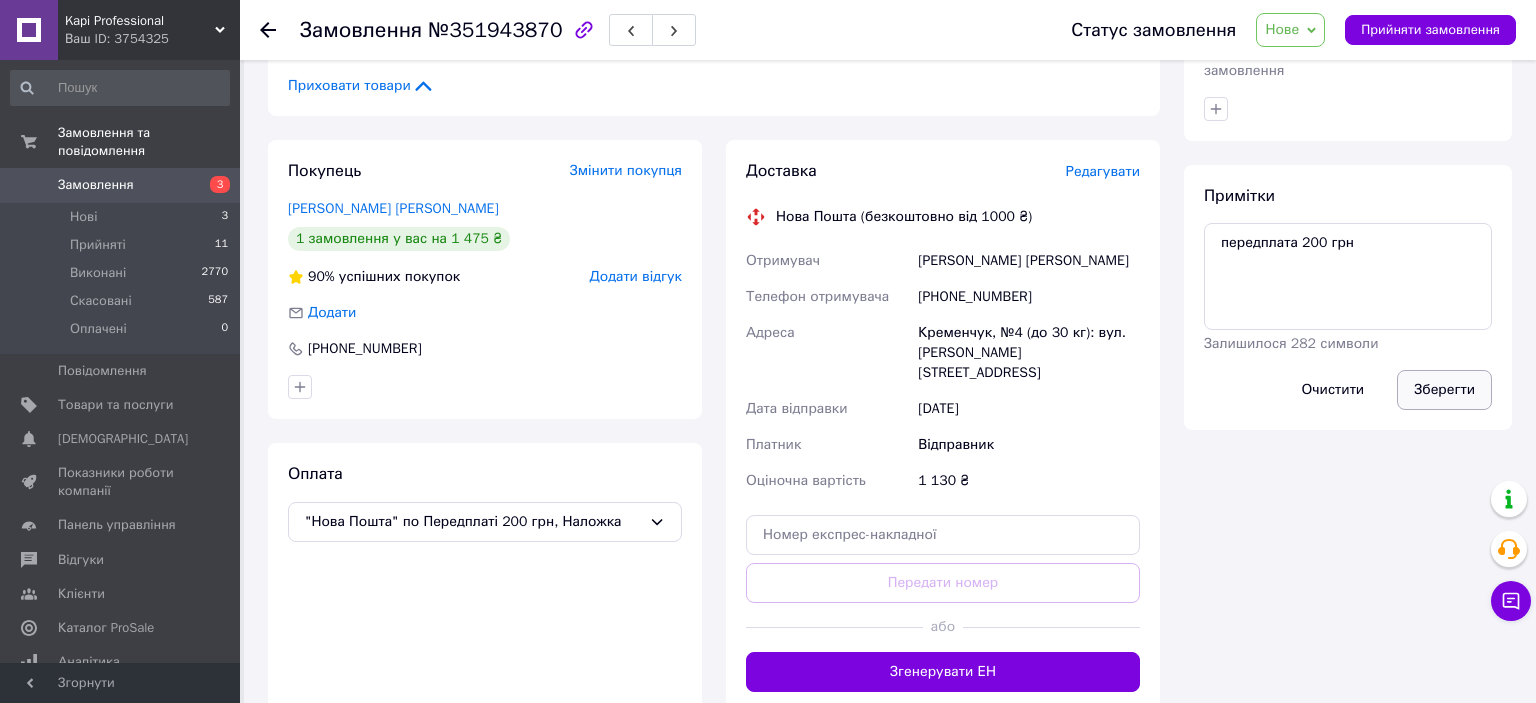 click on "Зберегти" at bounding box center [1444, 390] 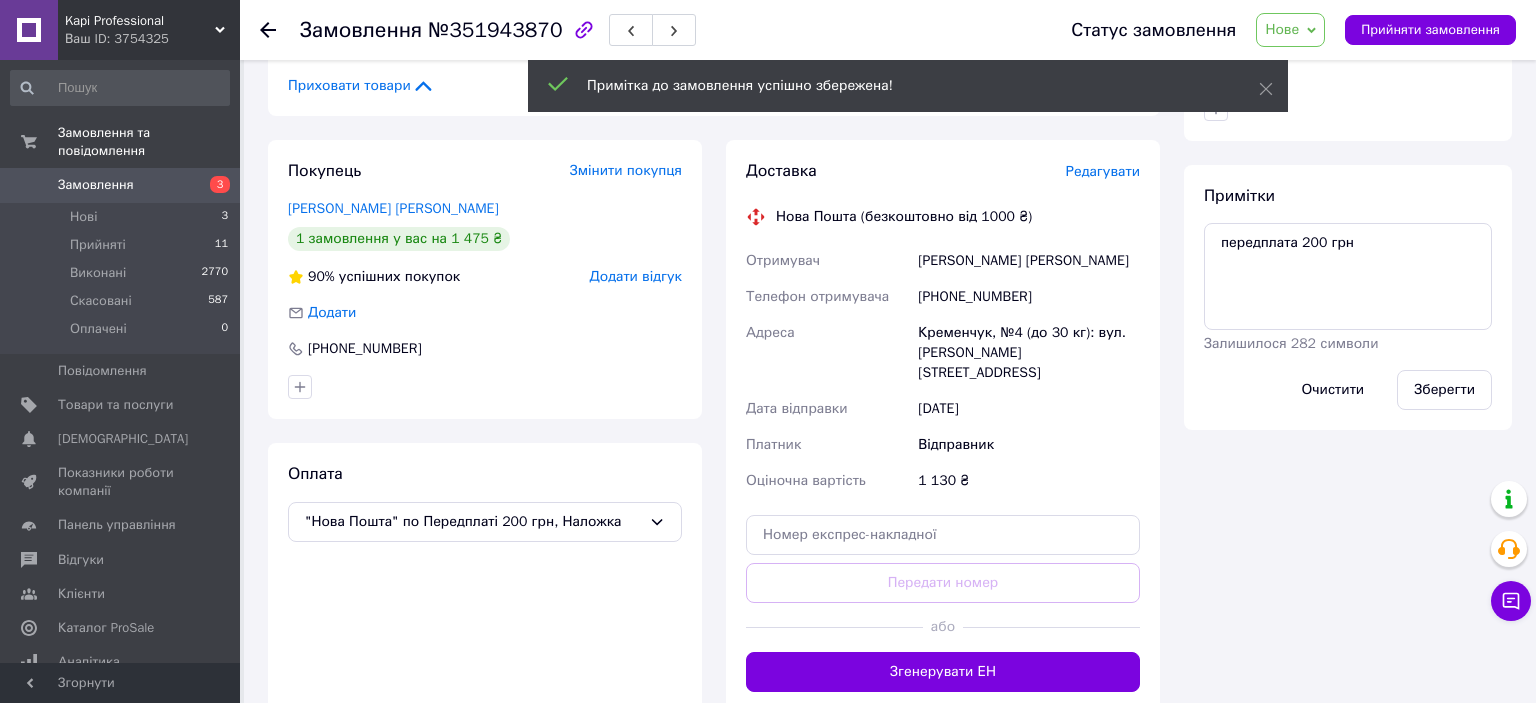 click on "Прийняти замовлення" at bounding box center [1430, 30] 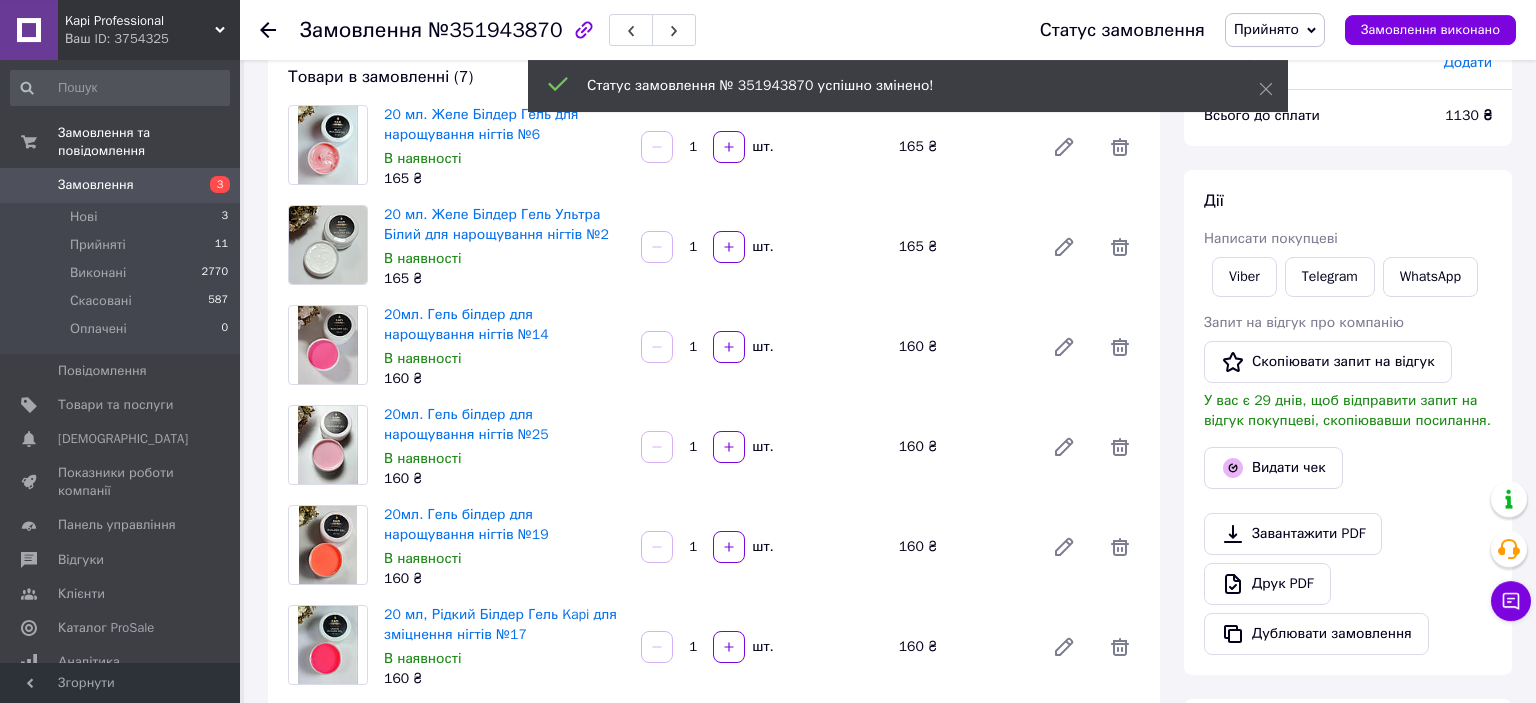 scroll, scrollTop: 116, scrollLeft: 0, axis: vertical 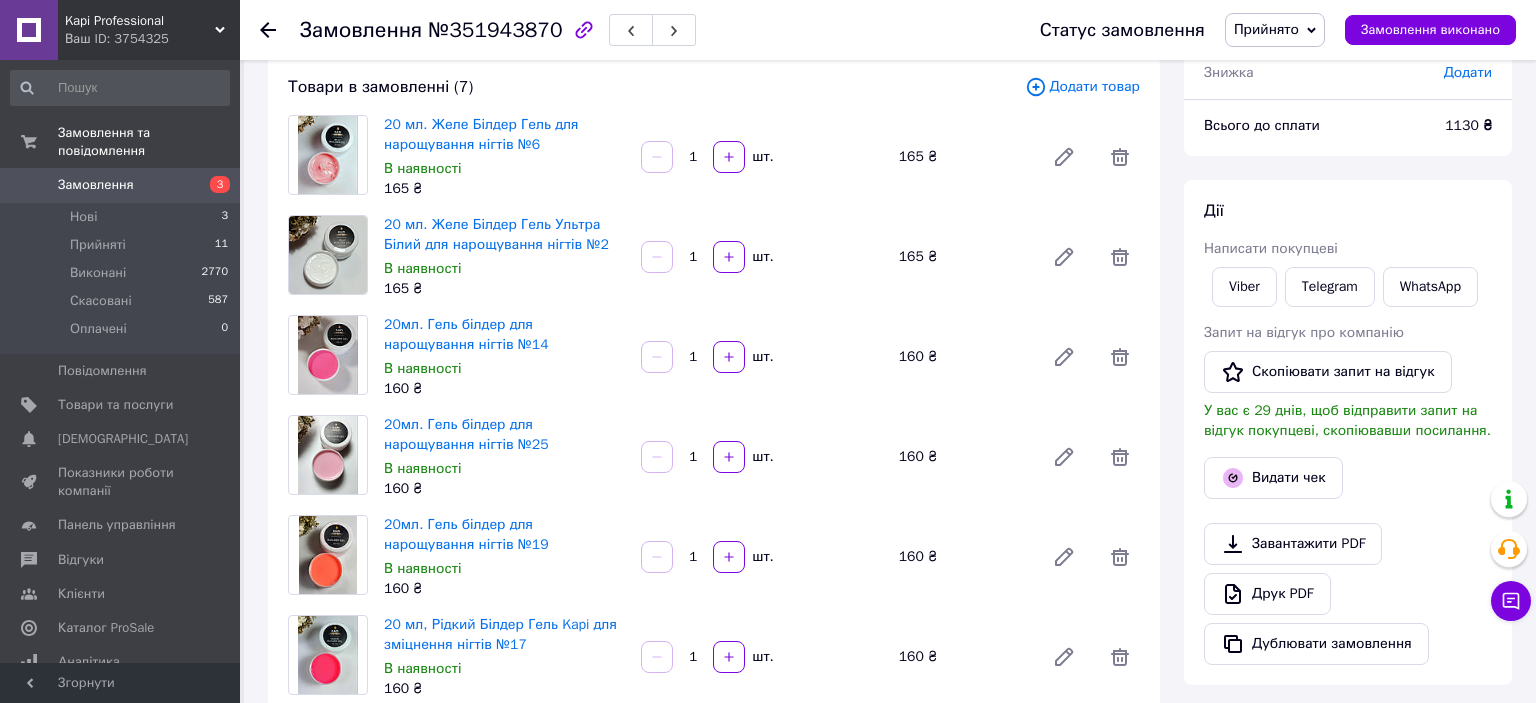 click 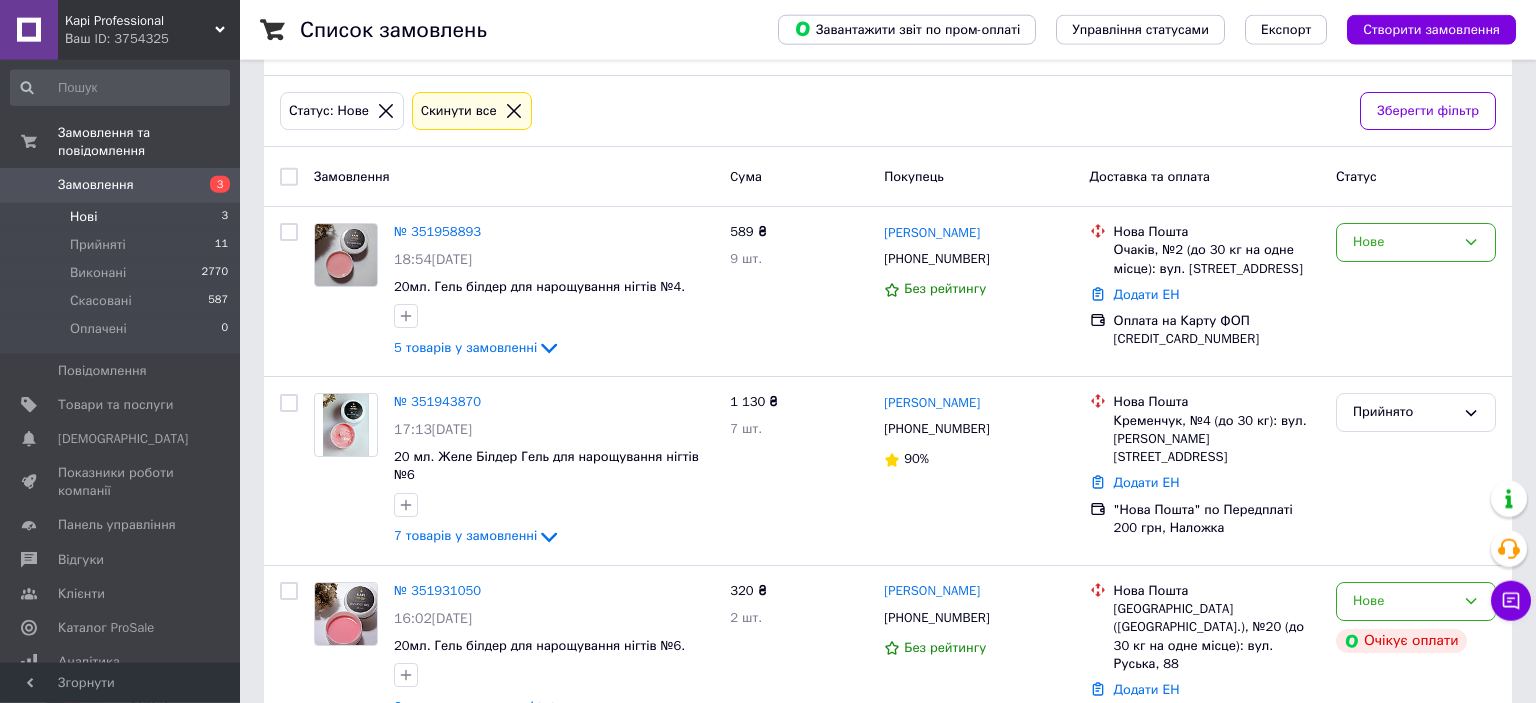 scroll, scrollTop: 116, scrollLeft: 0, axis: vertical 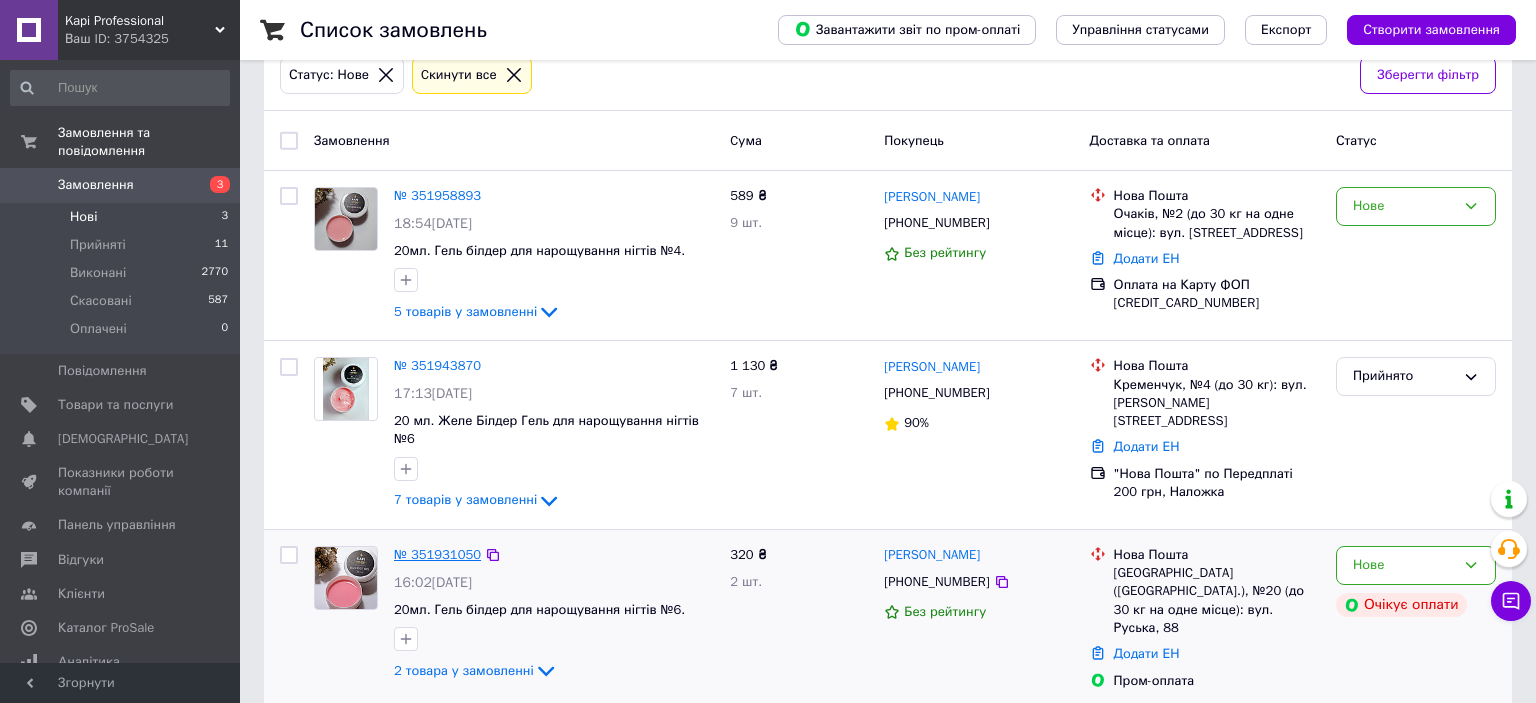 click on "№ 351931050" at bounding box center [437, 554] 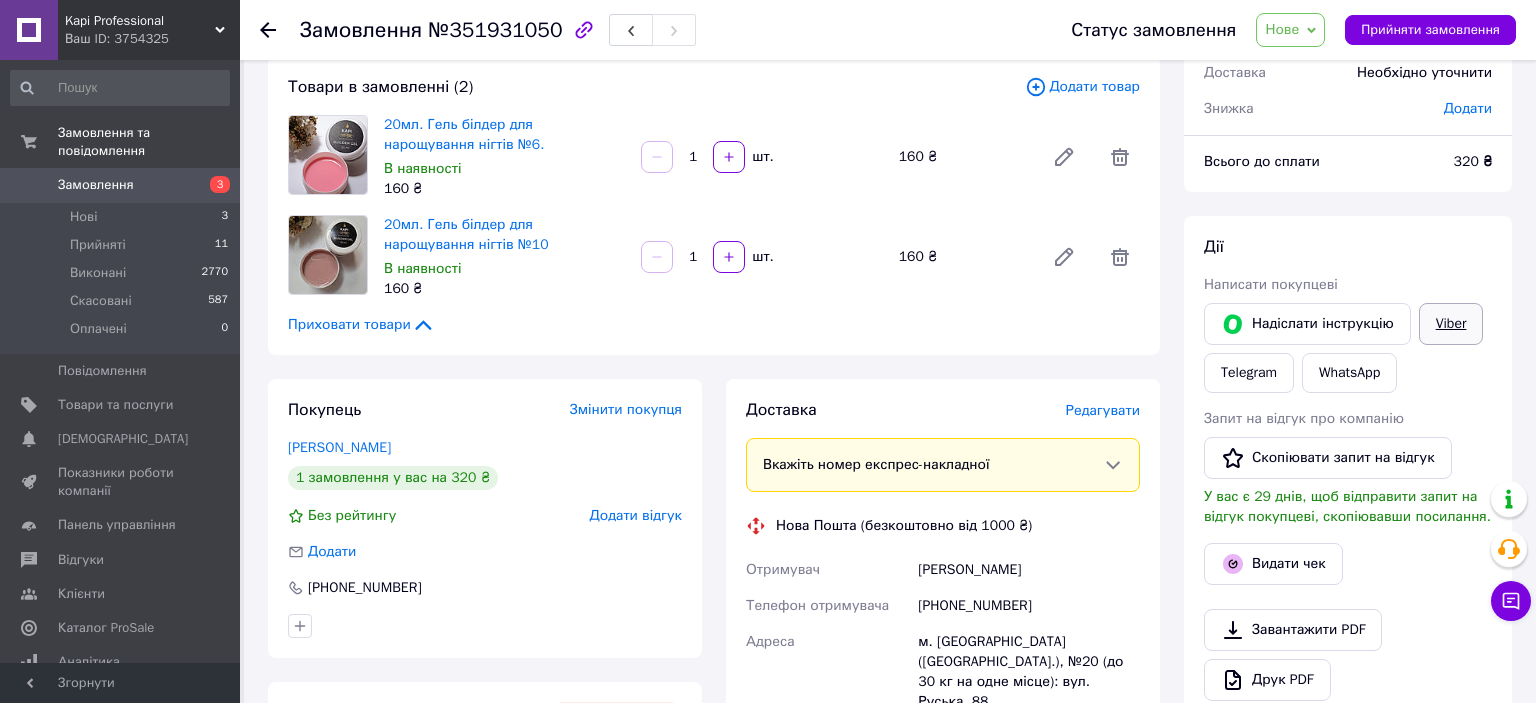 click on "Viber" at bounding box center [1451, 324] 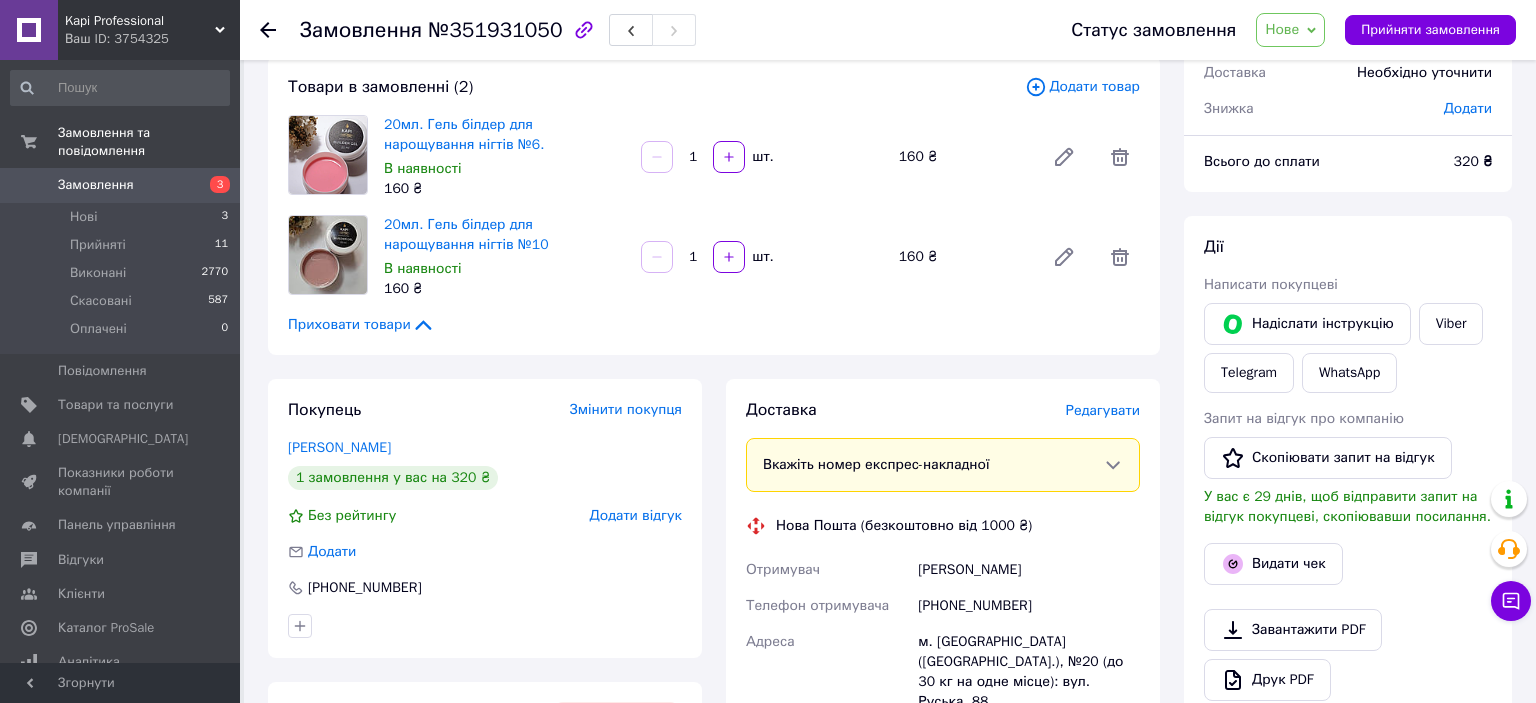 scroll, scrollTop: 0, scrollLeft: 0, axis: both 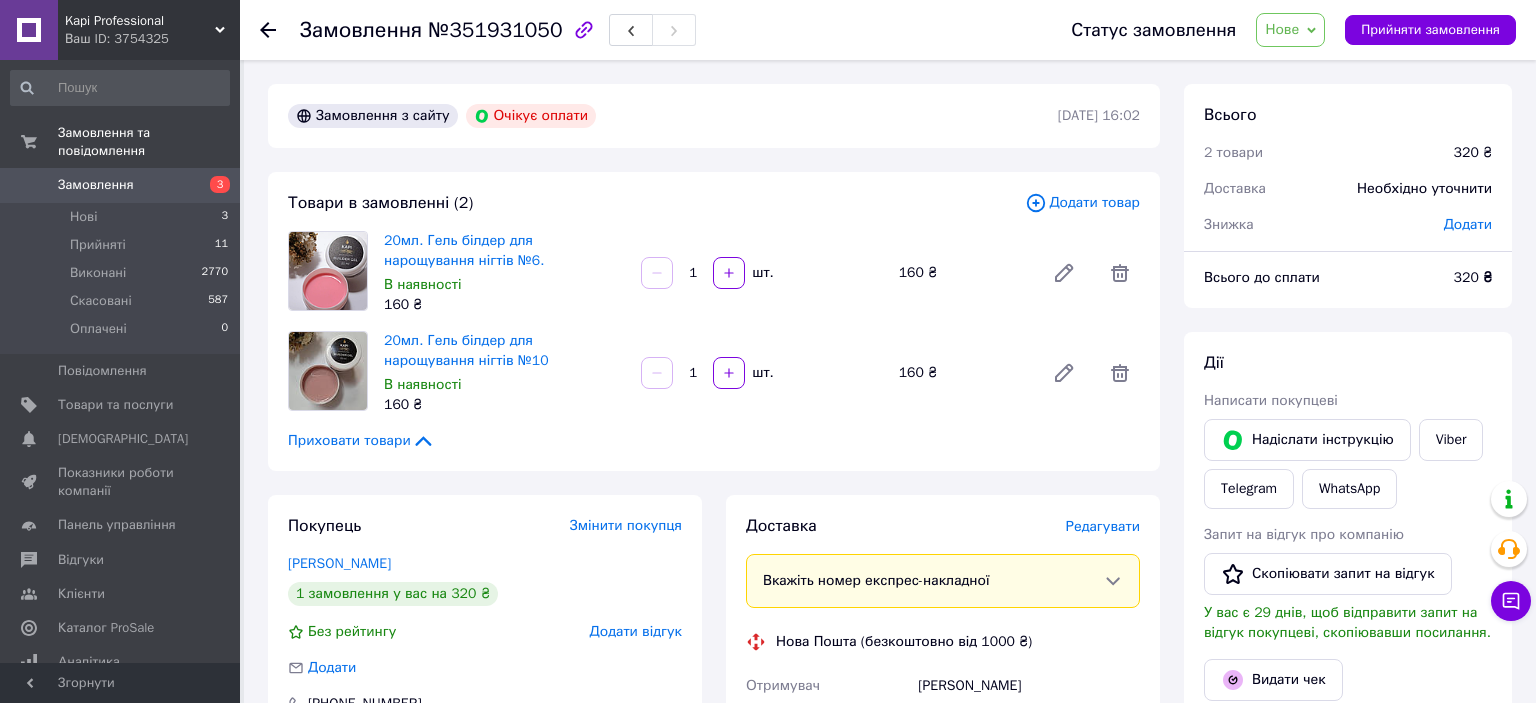 click 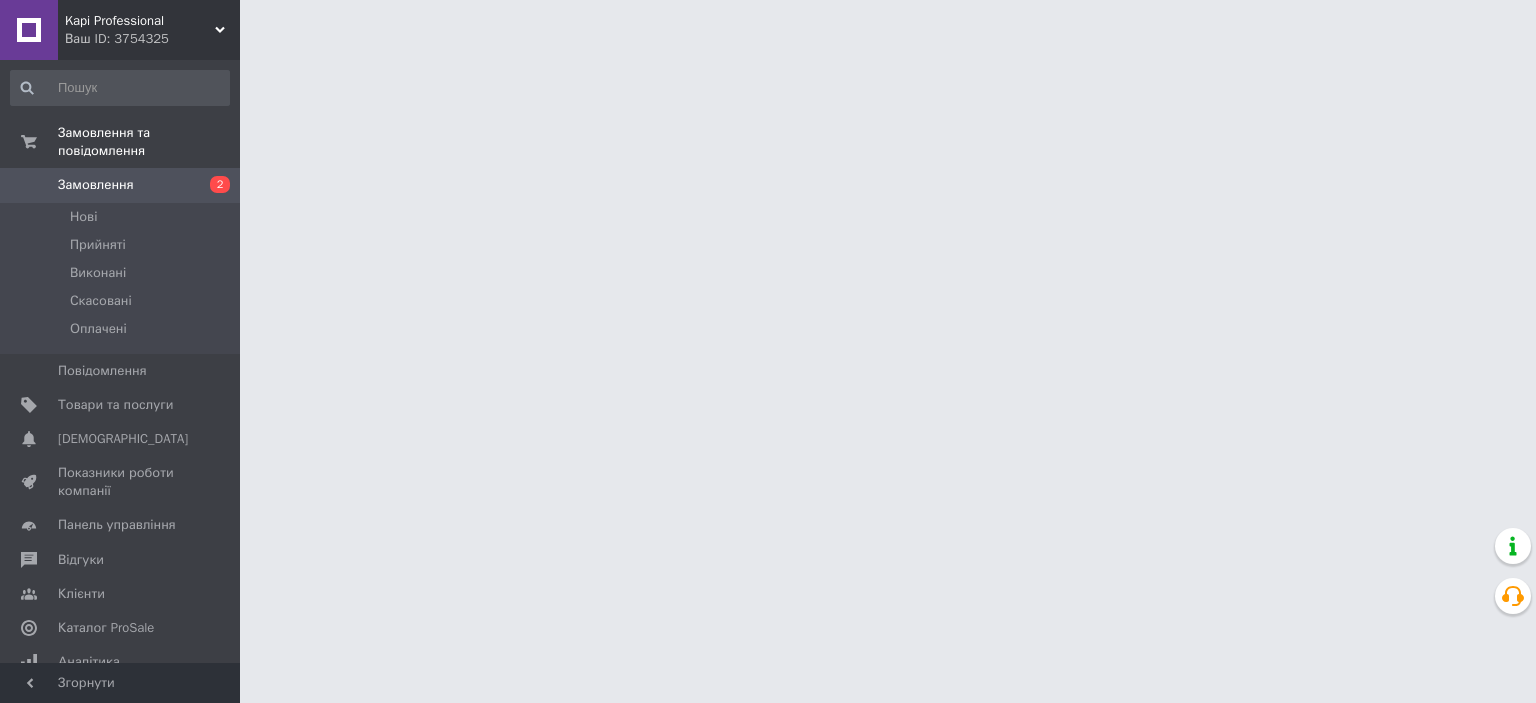 scroll, scrollTop: 0, scrollLeft: 0, axis: both 